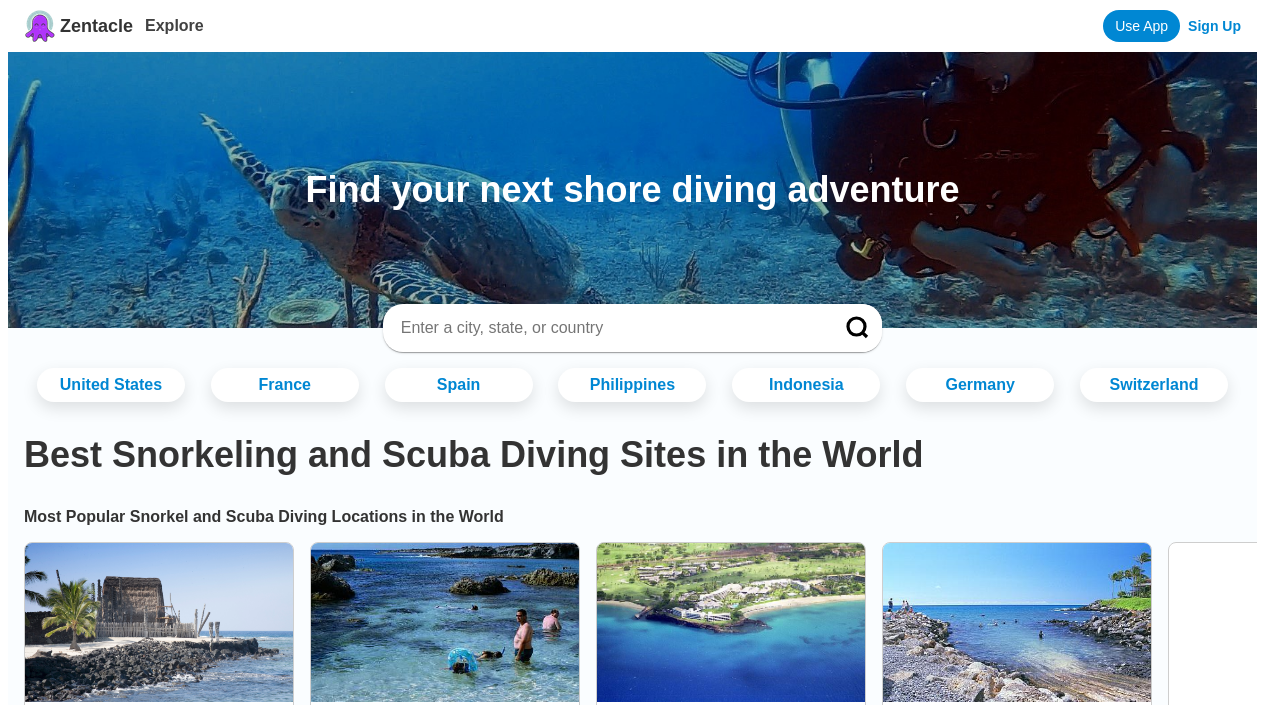 scroll, scrollTop: 0, scrollLeft: 0, axis: both 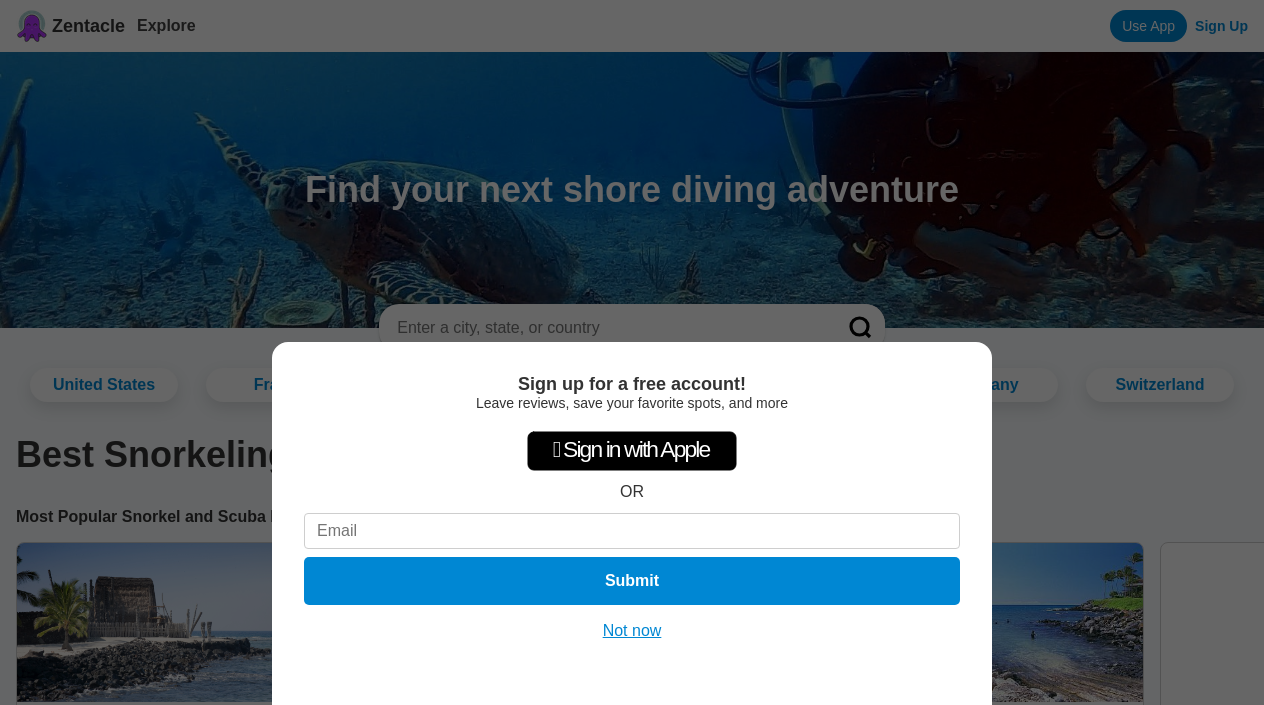 click on "Sign up for a free account! Leave reviews, save your favorite spots, and more
 Sign in with Apple
OR Submit Not now See this page in... Zentacle App Open Browser Continue" at bounding box center [632, 352] 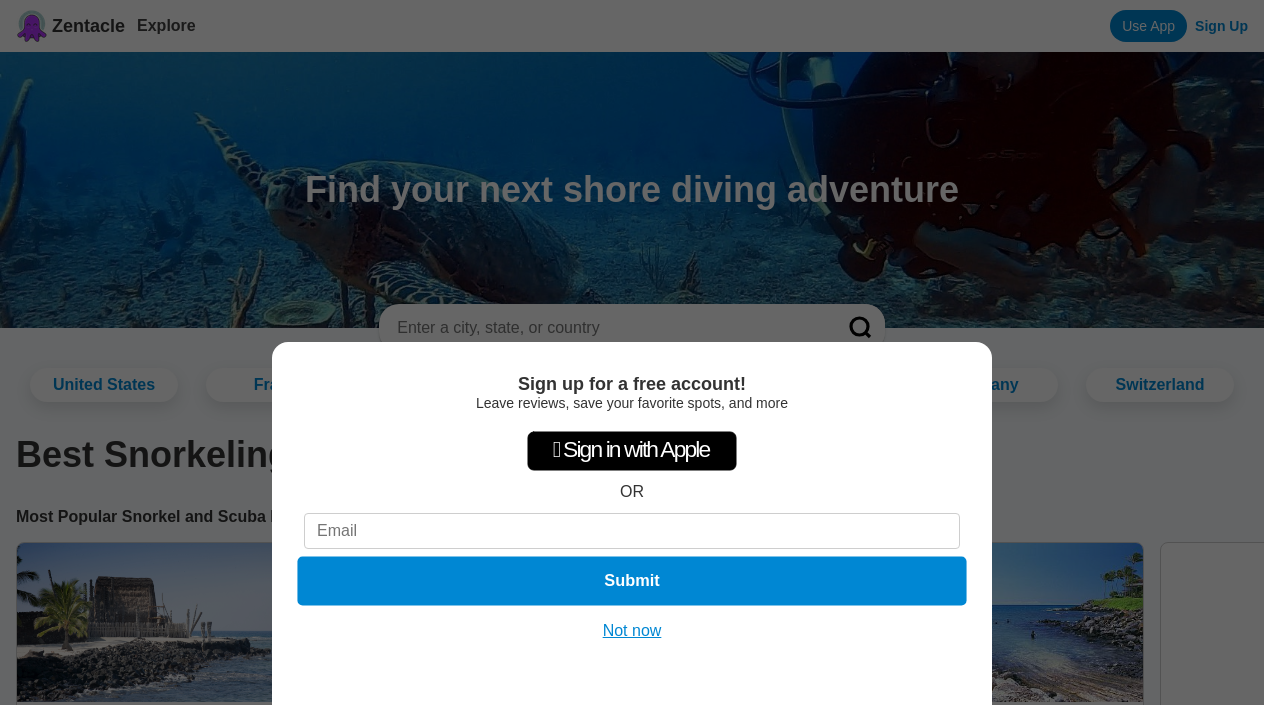 click on "Submit" at bounding box center (631, 581) 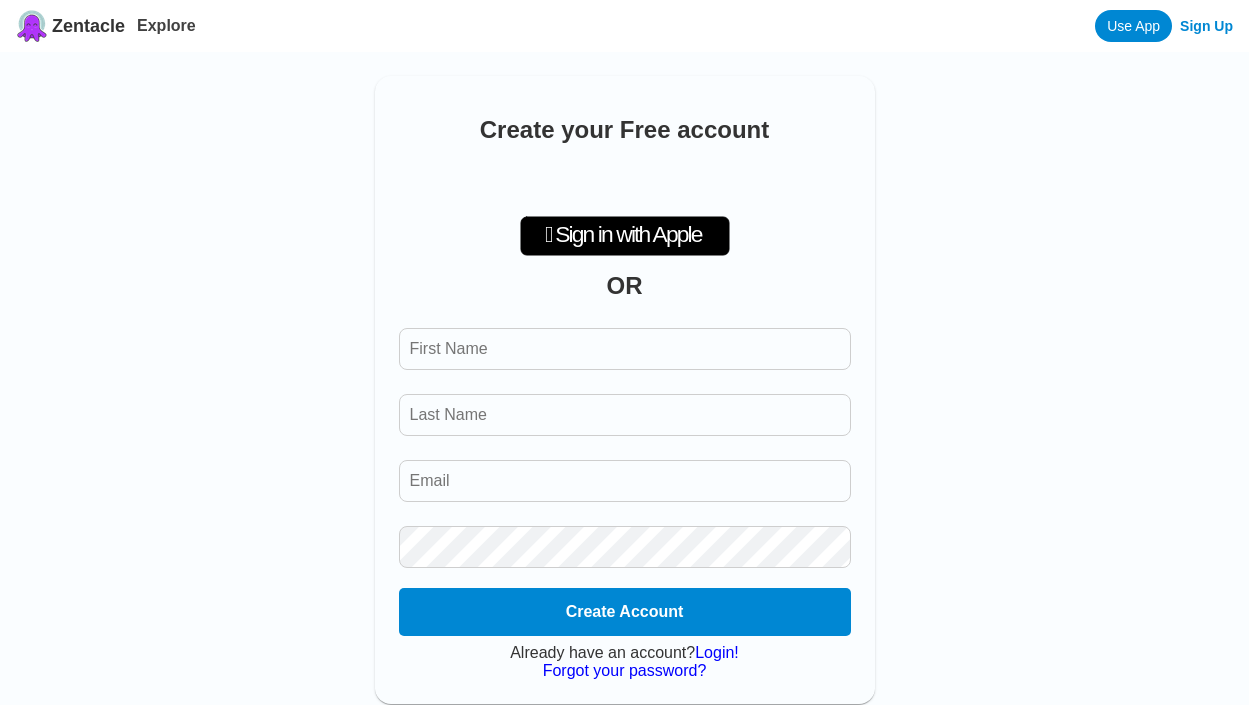 click on "Sign Up" at bounding box center [1206, 26] 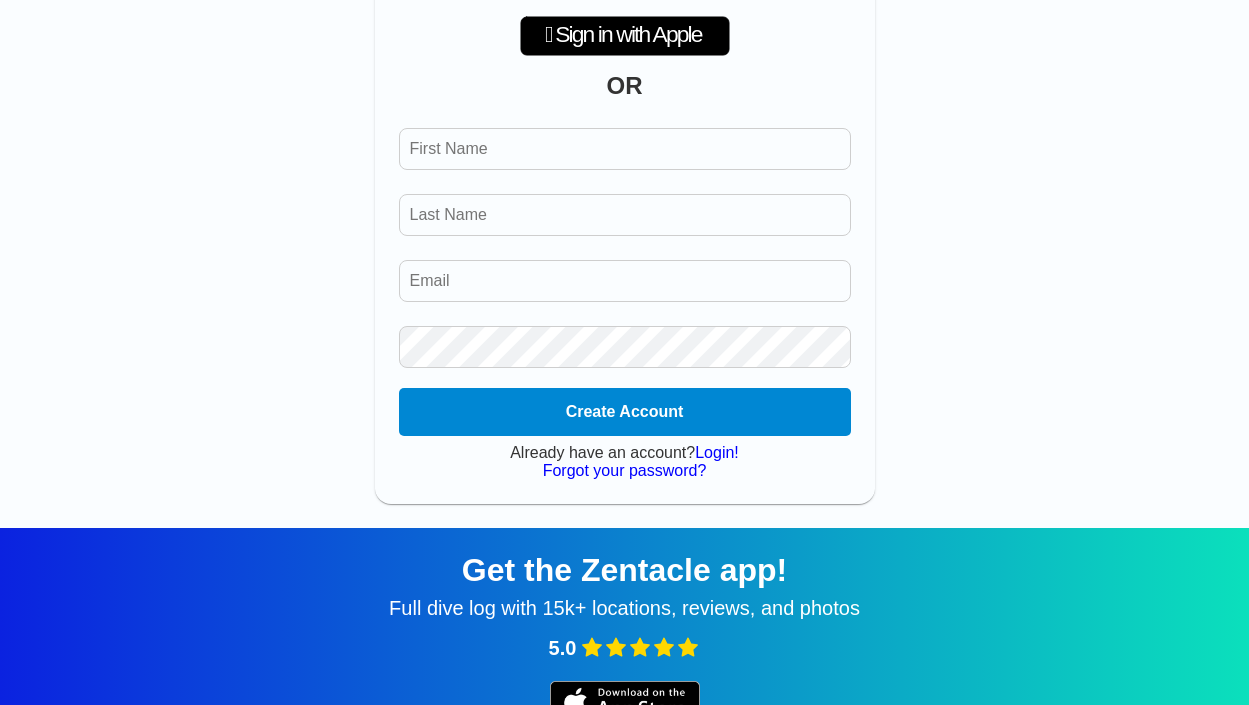 scroll, scrollTop: 0, scrollLeft: 0, axis: both 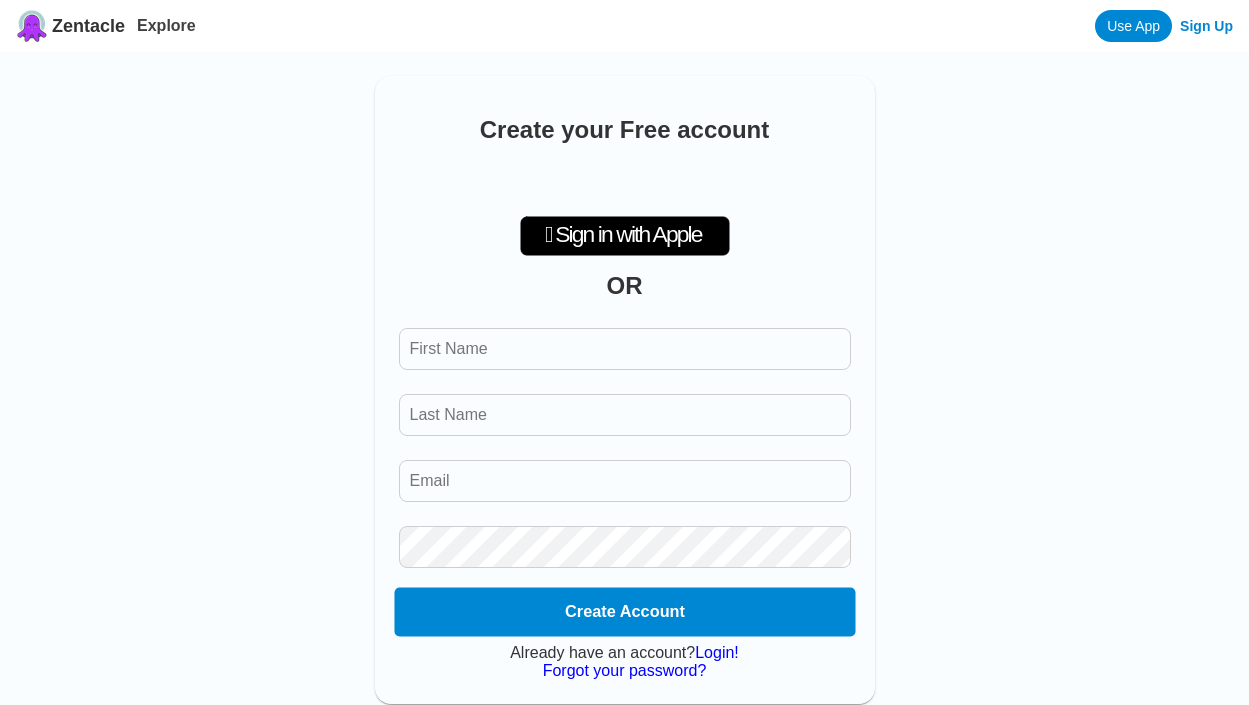 click on "Create Account" at bounding box center [624, 612] 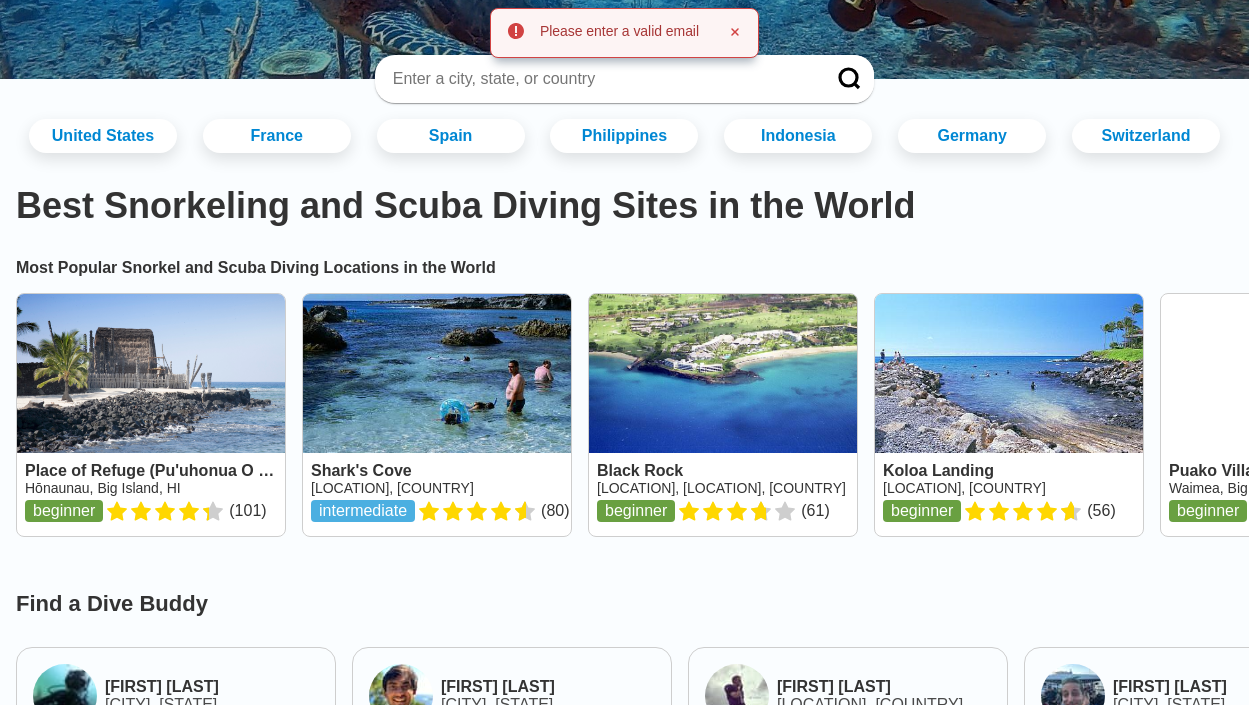 scroll, scrollTop: 0, scrollLeft: 0, axis: both 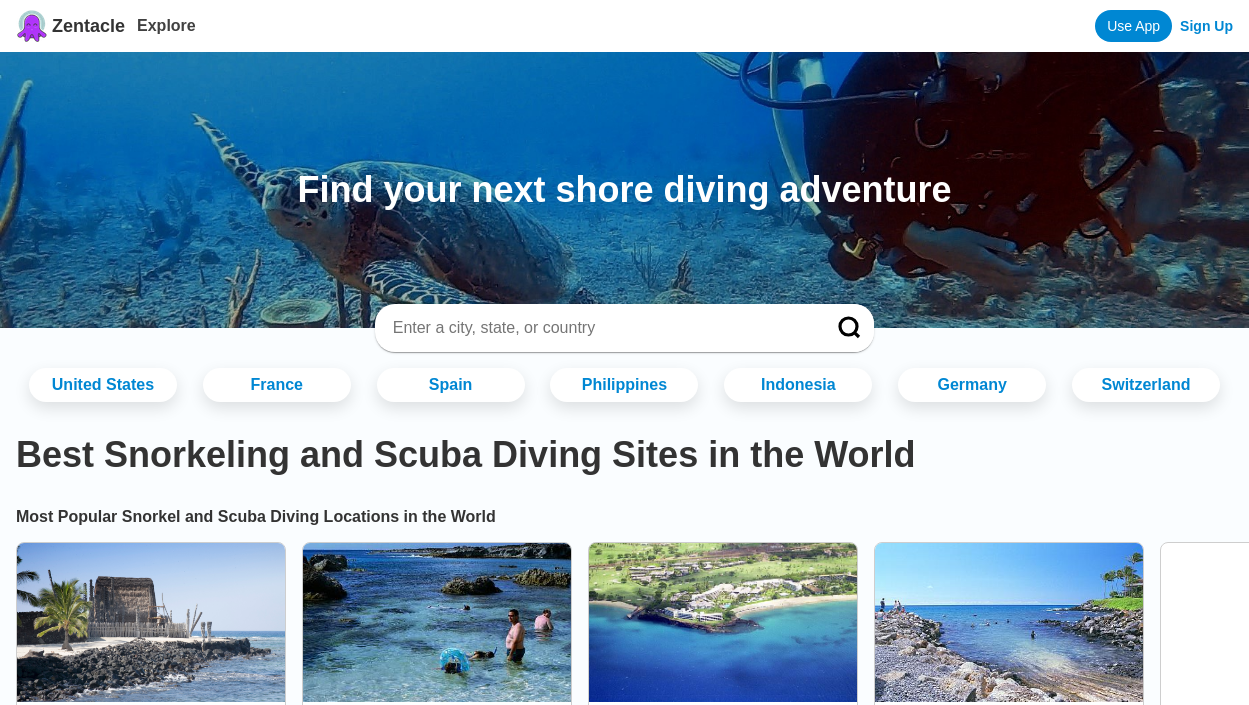 click on "Sign Up" at bounding box center (1206, 26) 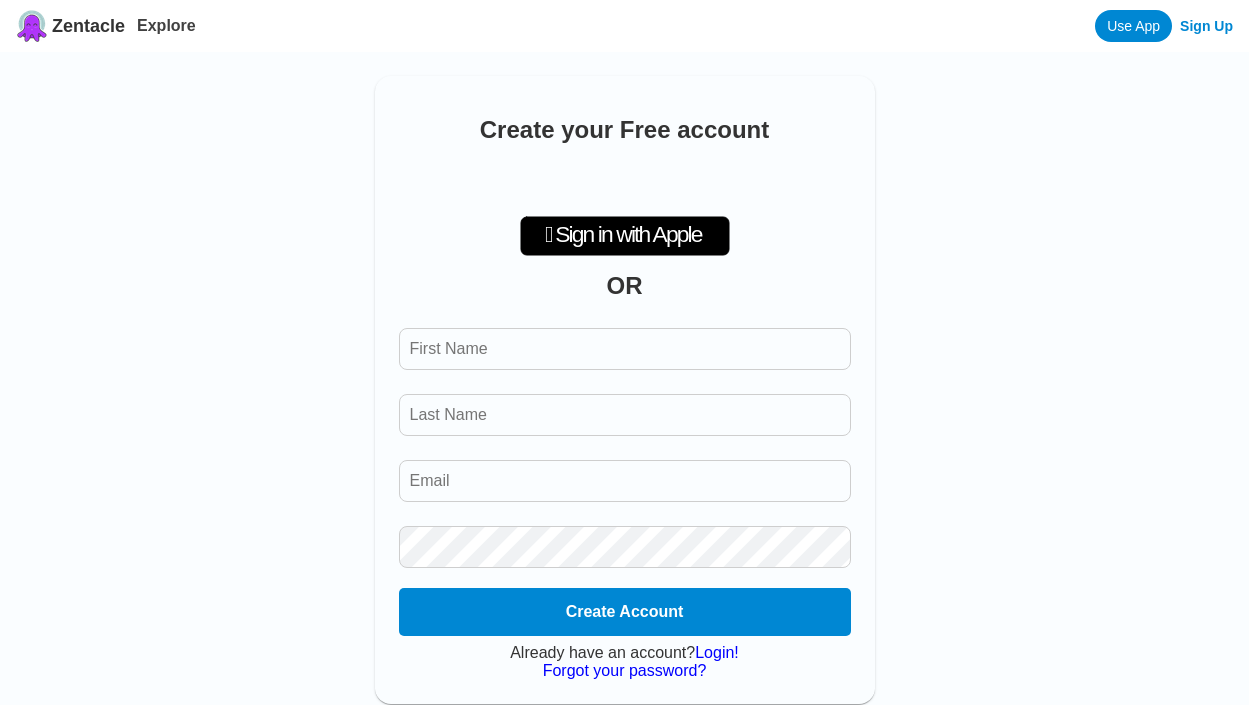 scroll, scrollTop: 100, scrollLeft: 0, axis: vertical 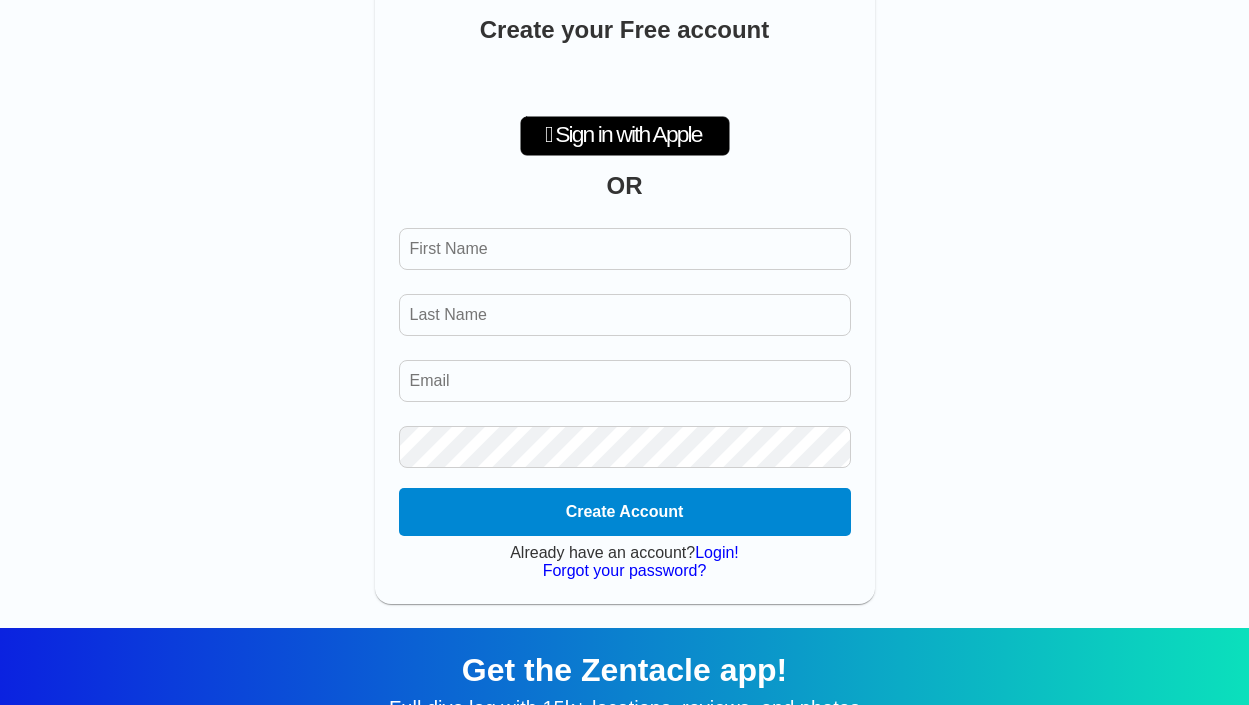 click at bounding box center (625, 249) 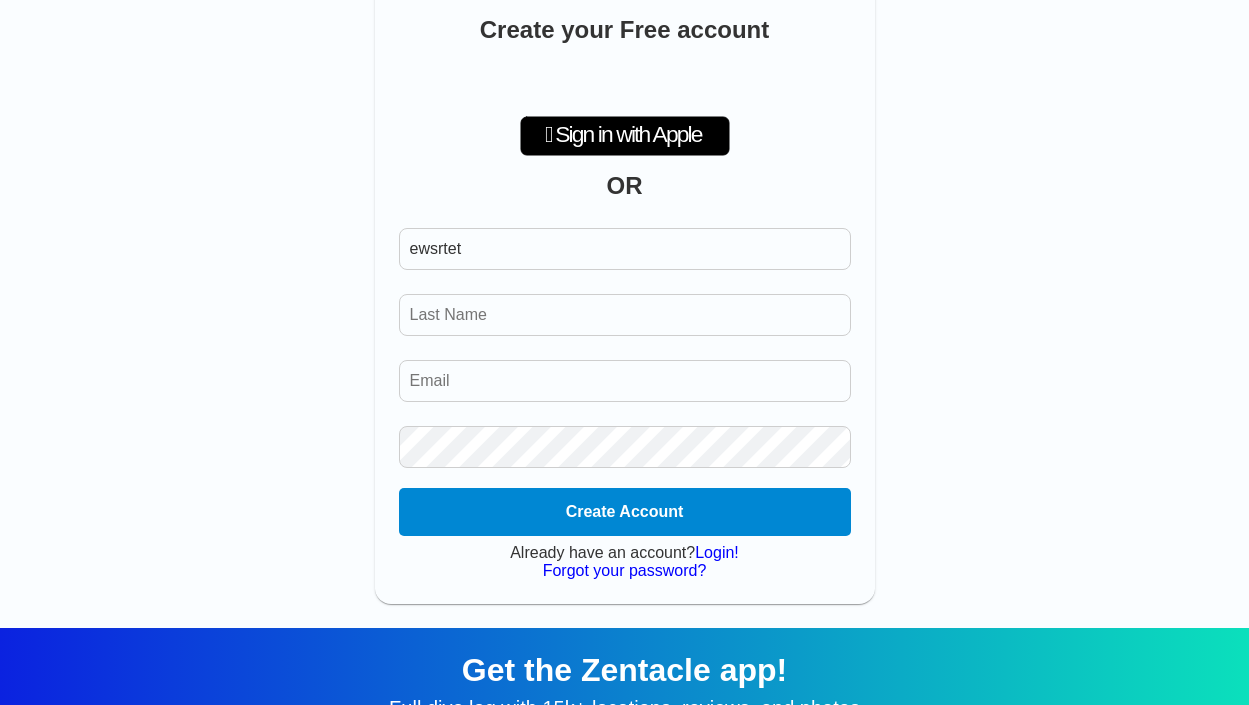 type on "ewsrtet" 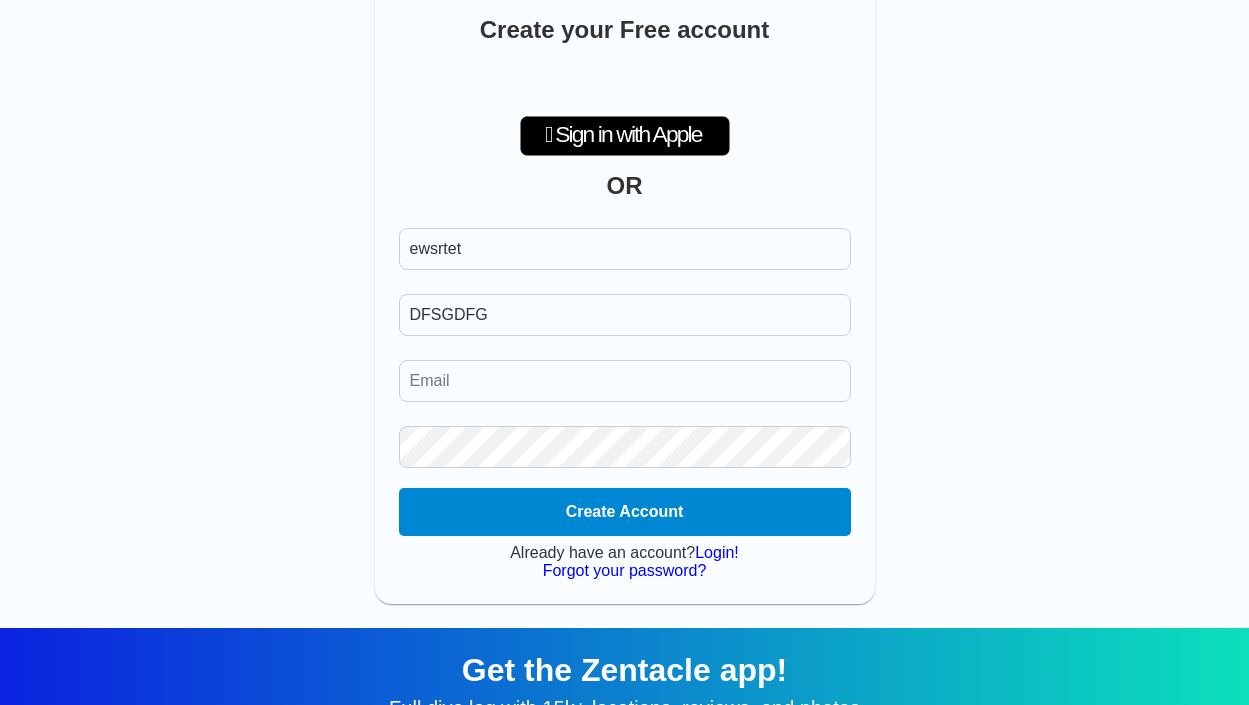 type on "DFSGDFG" 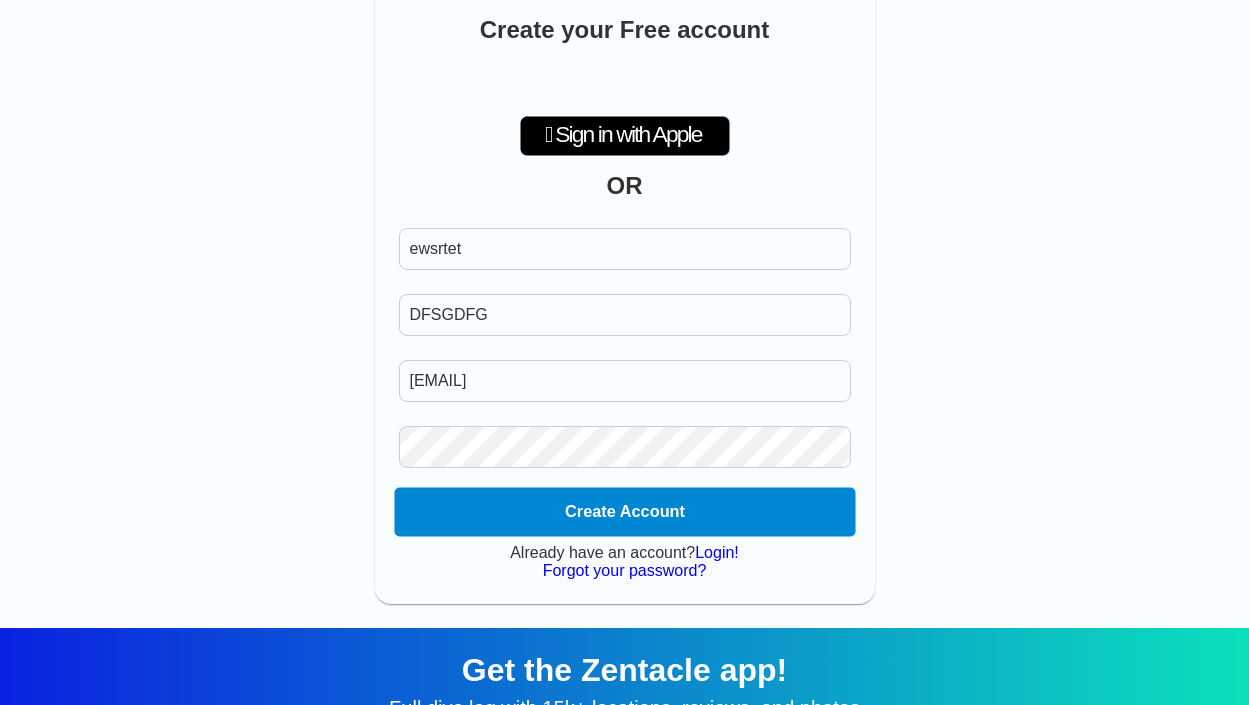 type on "chengc9212@gmail.com" 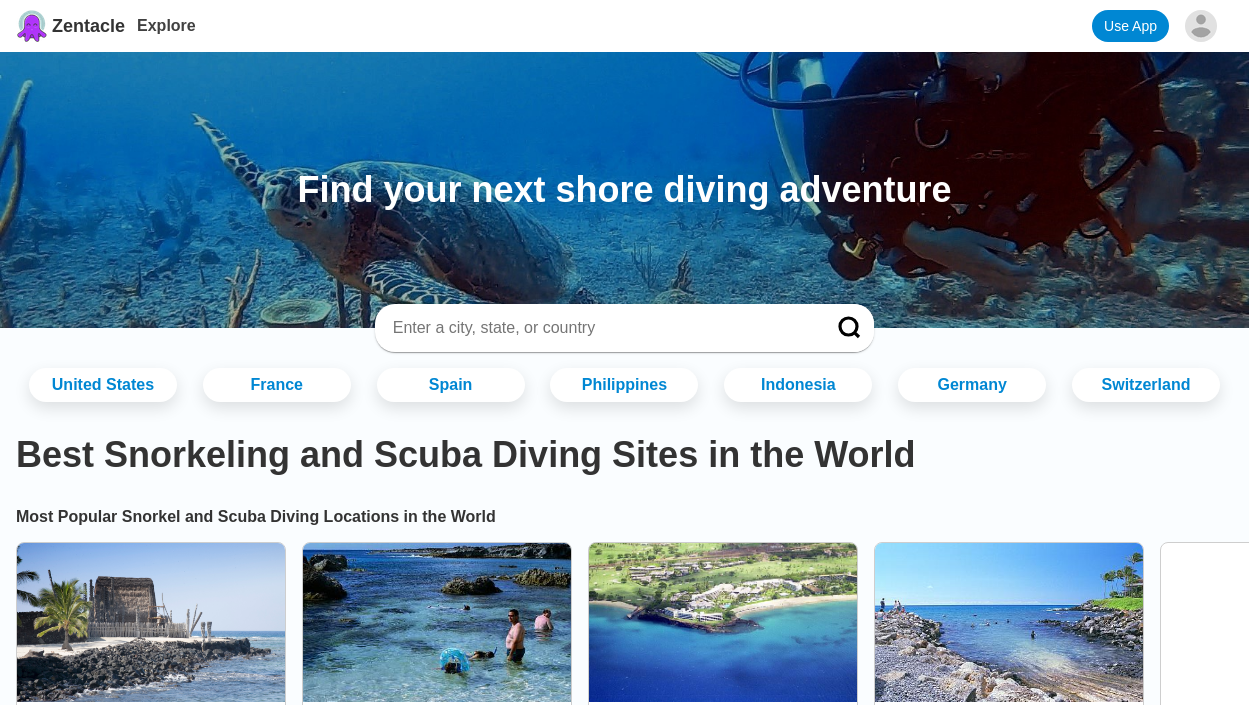 scroll, scrollTop: 0, scrollLeft: 0, axis: both 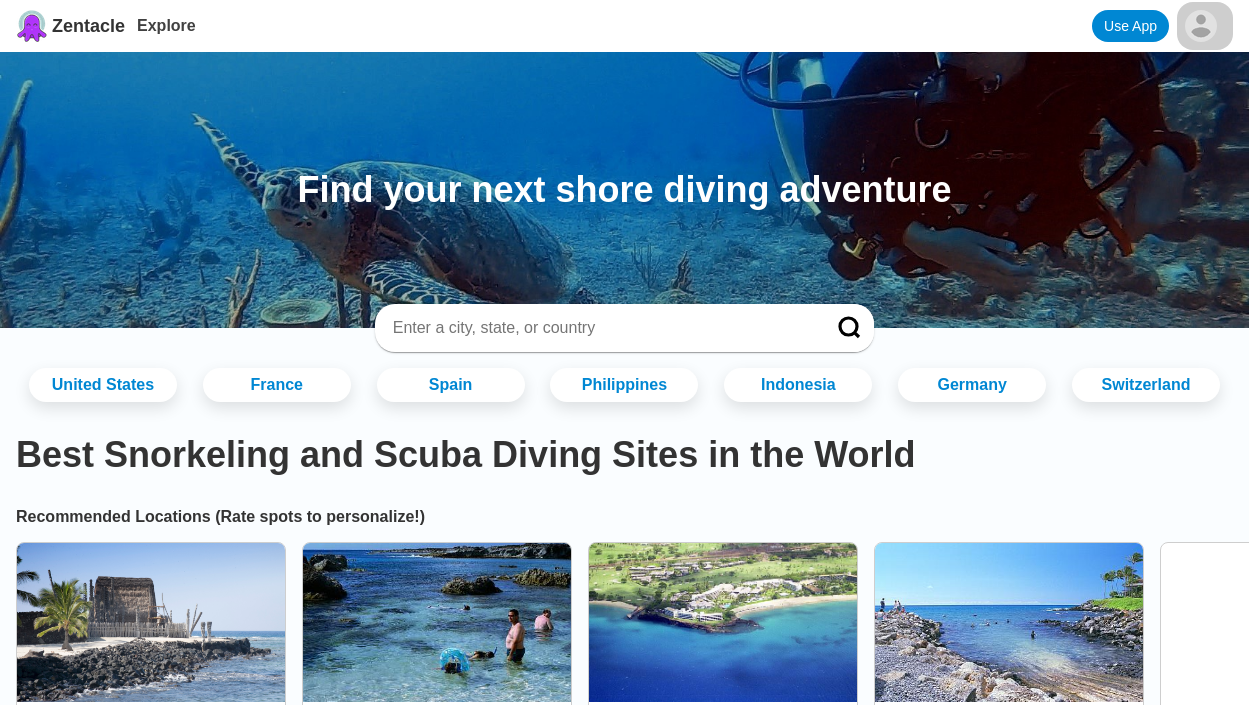click on "Zentacle Pro Zentacle Explore Use App Find your next shore diving adventure [COUNTRY] [COUNTRY] [COUNTRY] [COUNTRY] [COUNTRY] [COUNTRY] Best Snorkeling and Scuba Diving Sites in the World Recommended Locations (Rate spots to personalize!) Place of Refuge (Pu'uhonua O Hōnaunau National Historical Park) [CITY], [ISLANDS], [STATE] beginner ( 101 ) Shark's Cove [ISLANDS], [COUNTRY] intermediate ( 80 ) Black Rock [CITY], [ISLANDS], [COUNTRY] beginner ( 61 ) Koloa Landing [ISLANDS], [COUNTRY] beginner ( 56 ) Puako Village End [CITY], [COUNTRY] beginner ( 51 ) Edmonds Underwater Park [STATE], [COUNTRY] West beginner ( 48 ) Breakwater Cove [COUNTRY] [COUNTRY], [COUNTRY] Unrated ( 45 ) Lauderdale by the Sea [STATE], [COUNTRY] East Unrated ( 45 ) Karpata [COUNTRY] [COUNTRY], [COUNTRY] advanced ( 43 ) Hanauma Bay [ISLANDS], [COUNTRY] beginner ( 43 ) Ulua Beach [CITY], [ISLANDS], [COUNTRY] beginner ( 43 ) Honolua Bay [CITY], [ISLANDS], [COUNTRY] beginner ( 42 ) Hilma Hooker [COUNTRY] [COUNTRY], [COUNTRY] intermediate ( 41 ) ( 40" at bounding box center (624, 2130) 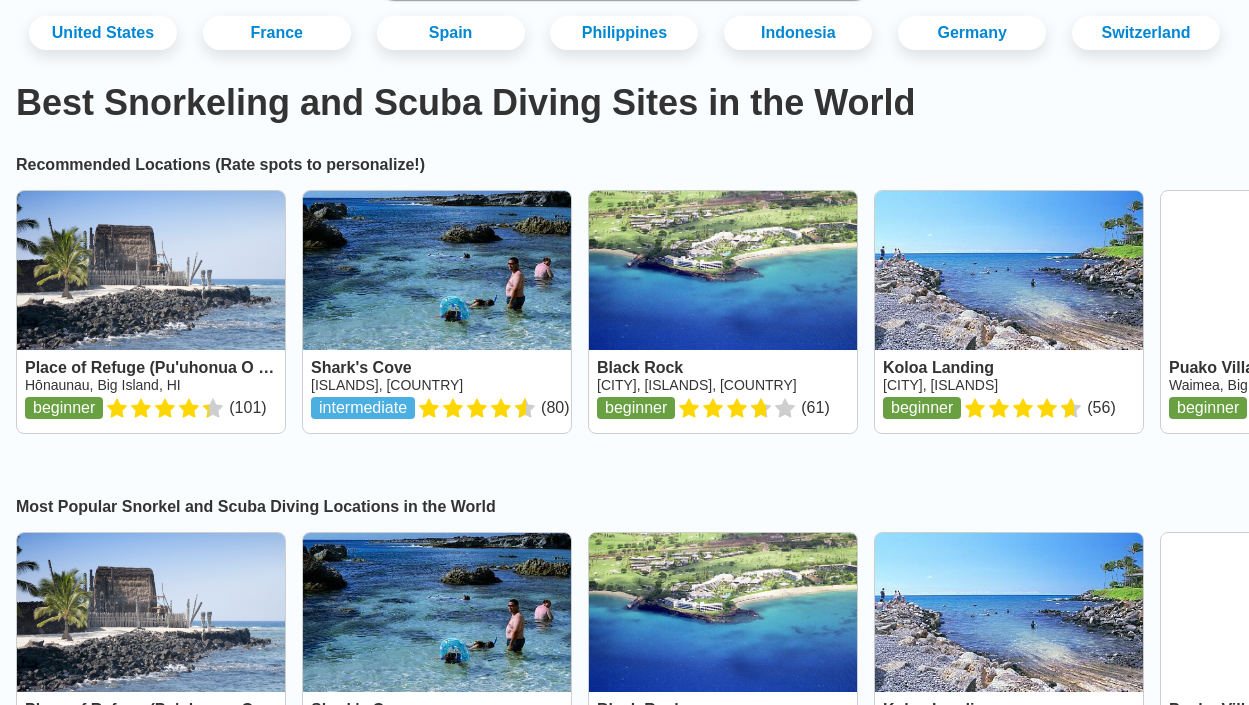 scroll, scrollTop: 0, scrollLeft: 0, axis: both 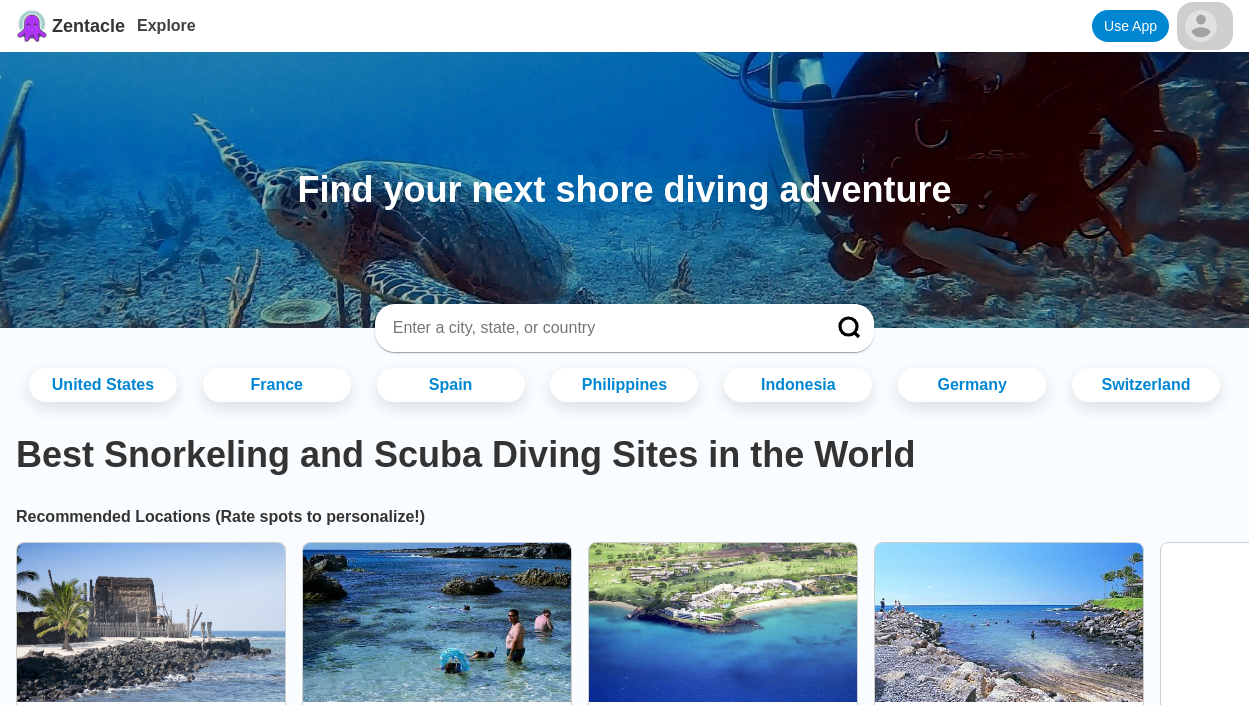 click on "Zentacle Pro Zentacle Explore Use App Find your next shore diving adventure [COUNTRY] [COUNTRY] [COUNTRY] [COUNTRY] [COUNTRY] [COUNTRY] Best Snorkeling and Scuba Diving Sites in the World Recommended Locations (Rate spots to personalize!) Place of Refuge (Pu'uhonua O Hōnaunau National Historical Park) [CITY], [ISLANDS], [STATE] beginner ( 101 ) Shark's Cove [ISLANDS], [COUNTRY] intermediate ( 80 ) Black Rock [CITY], [ISLANDS], [COUNTRY] beginner ( 61 ) Koloa Landing [ISLANDS], [COUNTRY] beginner ( 56 ) Puako Village End [CITY], [COUNTRY] beginner ( 51 ) Edmonds Underwater Park [STATE], [COUNTRY] West beginner ( 48 ) Breakwater Cove [COUNTRY] [COUNTRY], [COUNTRY] Unrated ( 45 ) Lauderdale by the Sea [STATE], [COUNTRY] East Unrated ( 45 ) Karpata [COUNTRY] [COUNTRY], [COUNTRY] advanced ( 43 ) Hanauma Bay [ISLANDS], [COUNTRY] beginner ( 43 ) Ulua Beach [CITY], [ISLANDS], [COUNTRY] beginner ( 43 ) Honolua Bay [CITY], [ISLANDS], [COUNTRY] beginner ( 42 ) Hilma Hooker [COUNTRY] [COUNTRY], [COUNTRY] intermediate ( 41 ) ( 40" at bounding box center [624, 2130] 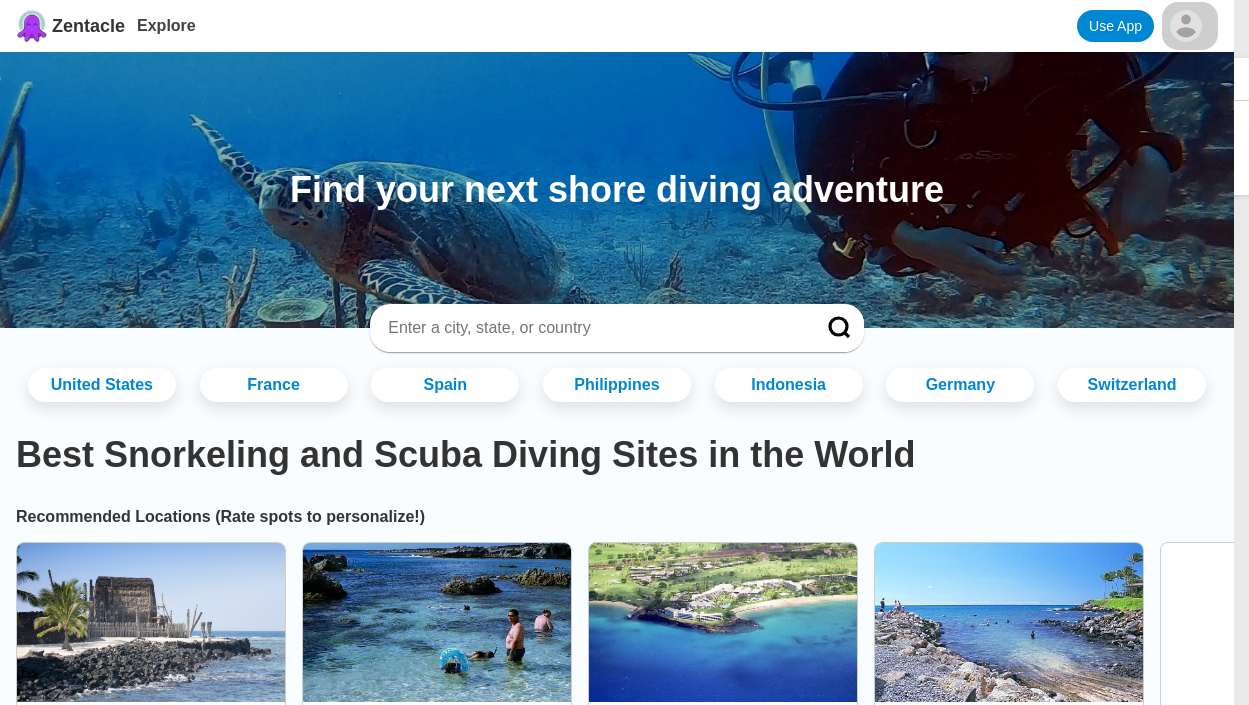 click on "Zentacle Explore Use App ewsrtet DFSGDFG View Profile Zentacle Pro Logout Find your next shore diving adventure [COUNTRY] [COUNTRY] [COUNTRY] [COUNTRY] [COUNTRY] [COUNTRY] Best Snorkeling and Scuba Diving Sites in the World Recommended Locations (Rate spots to personalize!) Place of Refuge (Pu'uhonua O Hōnaunau National Historical Park) [CITY], [ISLANDS], [STATE] beginner ( 101 ) Shark's Cove [ISLANDS], [COUNTRY] intermediate ( 80 ) Black Rock [CITY], [ISLANDS], [COUNTRY] beginner ( 61 ) Koloa Landing [ISLANDS], [COUNTRY] beginner ( 56 ) Puako Village End [CITY], [COUNTRY] beginner ( 51 ) Edmonds Underwater Park [STATE], [COUNTRY] West beginner ( 48 ) Breakwater Cove [COUNTRY] [COUNTRY], [COUNTRY] Unrated ( 45 ) Lauderdale by the Sea [STATE], [COUNTRY] East Unrated ( 45 ) Karpata [COUNTRY] [COUNTRY], [COUNTRY] advanced ( 43 ) Hanauma Bay [ISLANDS], [COUNTRY] beginner ( 43 ) Ulua Beach [CITY], [ISLANDS], [COUNTRY] beginner ( 43 ) Honolua Bay [CITY], [ISLANDS], [COUNTRY] beginner ( 42 ) Hilma Hooker intermediate ( 41 ) ( 40" at bounding box center (624, 2130) 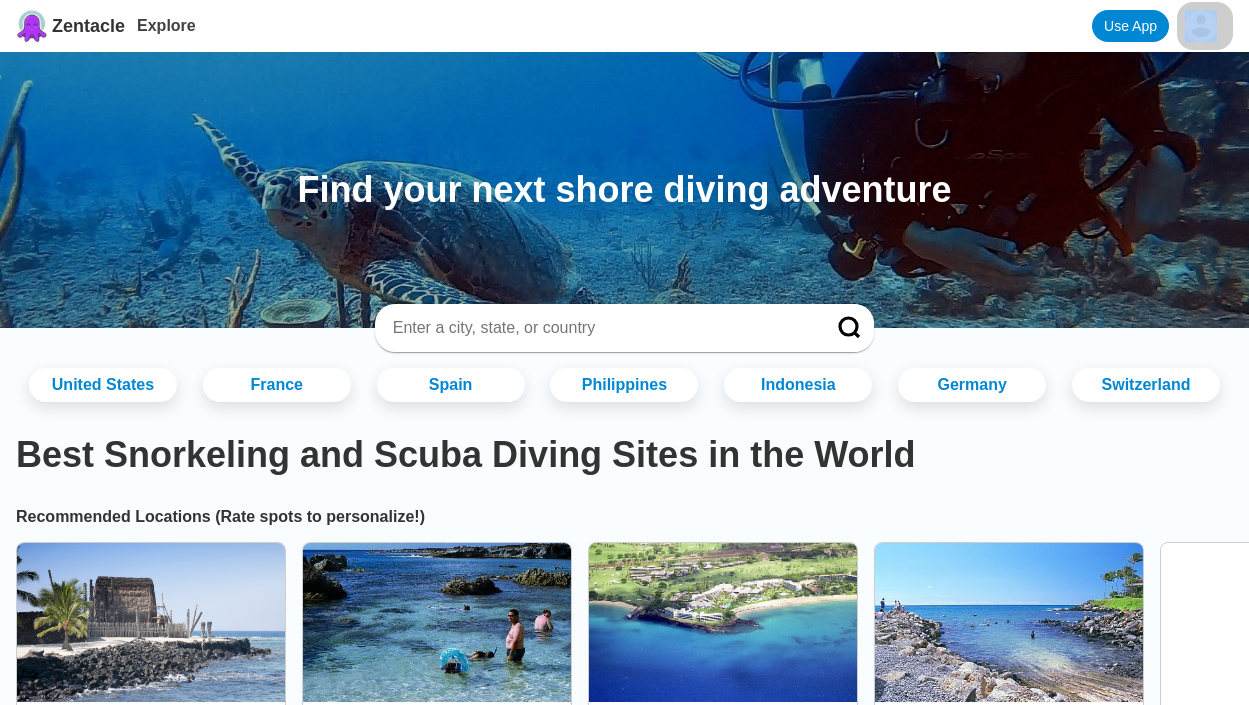 click on "Zentacle Pro Zentacle Explore Use App Find your next shore diving adventure [COUNTRY] [COUNTRY] [COUNTRY] [COUNTRY] [COUNTRY] [COUNTRY] Best Snorkeling and Scuba Diving Sites in the World Recommended Locations (Rate spots to personalize!) Place of Refuge (Pu'uhonua O Hōnaunau National Historical Park) [CITY], [ISLANDS], [STATE] beginner ( 101 ) Shark's Cove [ISLANDS], [COUNTRY] intermediate ( 80 ) Black Rock [CITY], [ISLANDS], [COUNTRY] beginner ( 61 ) Koloa Landing [ISLANDS], [COUNTRY] beginner ( 56 ) Puako Village End [CITY], [COUNTRY] beginner ( 51 ) Edmonds Underwater Park [STATE], [COUNTRY] West beginner ( 48 ) Breakwater Cove [COUNTRY] [COUNTRY], [COUNTRY] Unrated ( 45 ) Lauderdale by the Sea [STATE], [COUNTRY] East Unrated ( 45 ) Karpata [COUNTRY] [COUNTRY], [COUNTRY] advanced ( 43 ) Hanauma Bay [ISLANDS], [COUNTRY] beginner ( 43 ) Ulua Beach [CITY], [ISLANDS], [COUNTRY] beginner ( 43 ) Honolua Bay [CITY], [ISLANDS], [COUNTRY] beginner ( 42 ) Hilma Hooker [COUNTRY] [COUNTRY], [COUNTRY] intermediate ( 41 ) ( 40" at bounding box center [624, 2130] 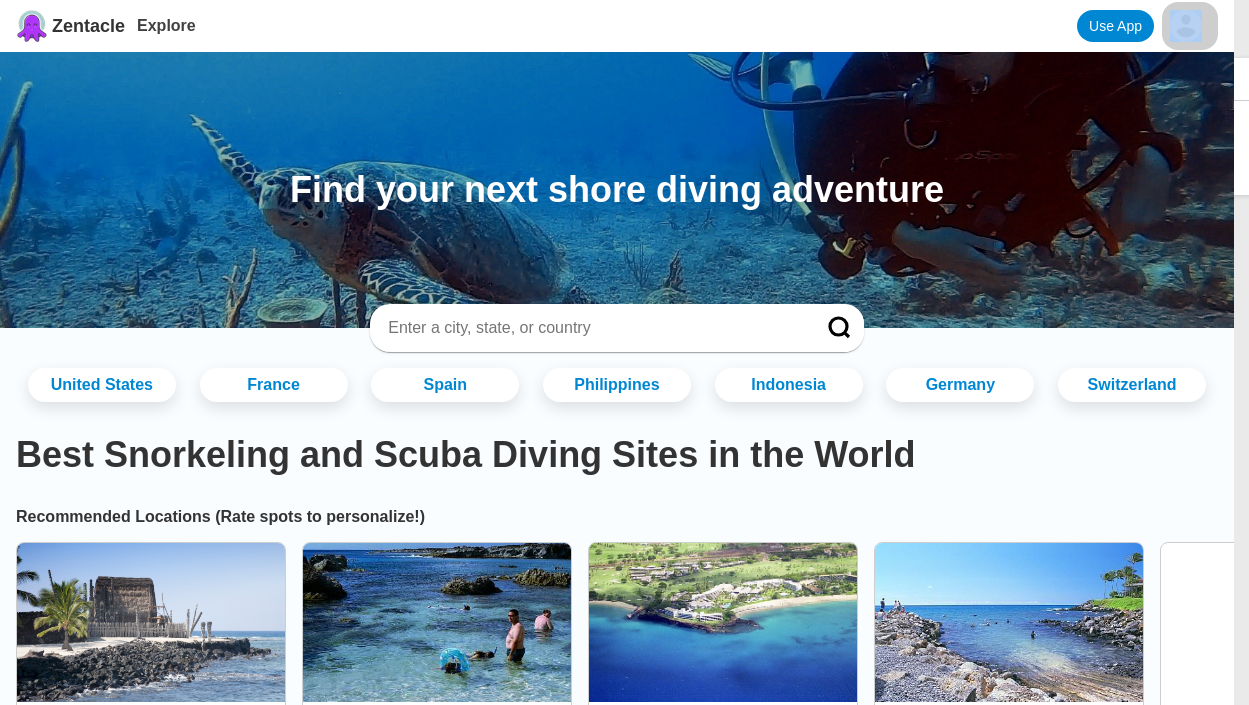 click on "Zentacle Explore Use App ewsrtet DFSGDFG View Profile Zentacle Pro Logout Find your next shore diving adventure [COUNTRY] [COUNTRY] [COUNTRY] [COUNTRY] [COUNTRY] [COUNTRY] Best Snorkeling and Scuba Diving Sites in the World Recommended Locations (Rate spots to personalize!) Place of Refuge (Pu'uhonua O Hōnaunau National Historical Park) [CITY], [ISLANDS], [STATE] beginner ( 101 ) Shark's Cove [ISLANDS], [COUNTRY] intermediate ( 80 ) Black Rock [CITY], [ISLANDS], [COUNTRY] beginner ( 61 ) Koloa Landing [ISLANDS], [COUNTRY] beginner ( 56 ) Puako Village End [CITY], [COUNTRY] beginner ( 51 ) Edmonds Underwater Park [STATE], [COUNTRY] West beginner ( 48 ) Breakwater Cove [COUNTRY] [COUNTRY], [COUNTRY] Unrated ( 45 ) Lauderdale by the Sea [STATE], [COUNTRY] East Unrated ( 45 ) Karpata [COUNTRY] [COUNTRY], [COUNTRY] advanced ( 43 ) Hanauma Bay [ISLANDS], [COUNTRY] beginner ( 43 ) Ulua Beach [CITY], [ISLANDS], [COUNTRY] beginner ( 43 ) Honolua Bay [CITY], [ISLANDS], [COUNTRY] beginner ( 42 ) Hilma Hooker intermediate ( 41 ) ( 40" at bounding box center (624, 2130) 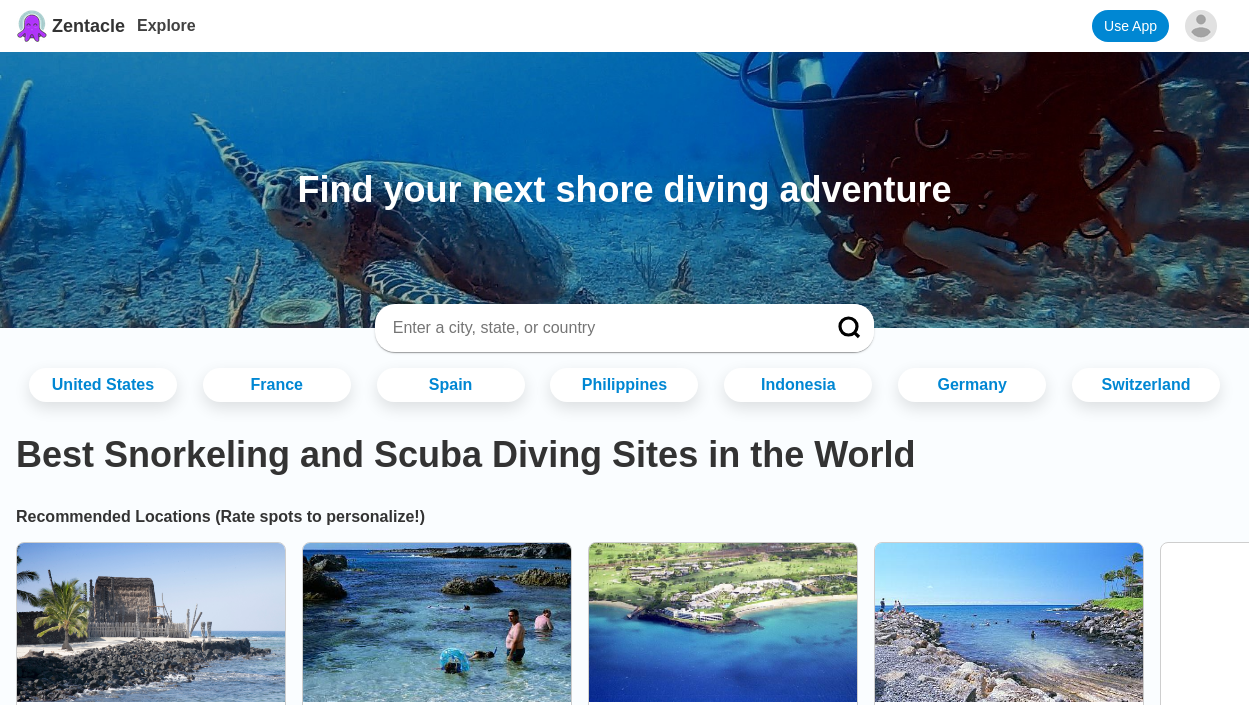 click on "Use App" at bounding box center (1130, 26) 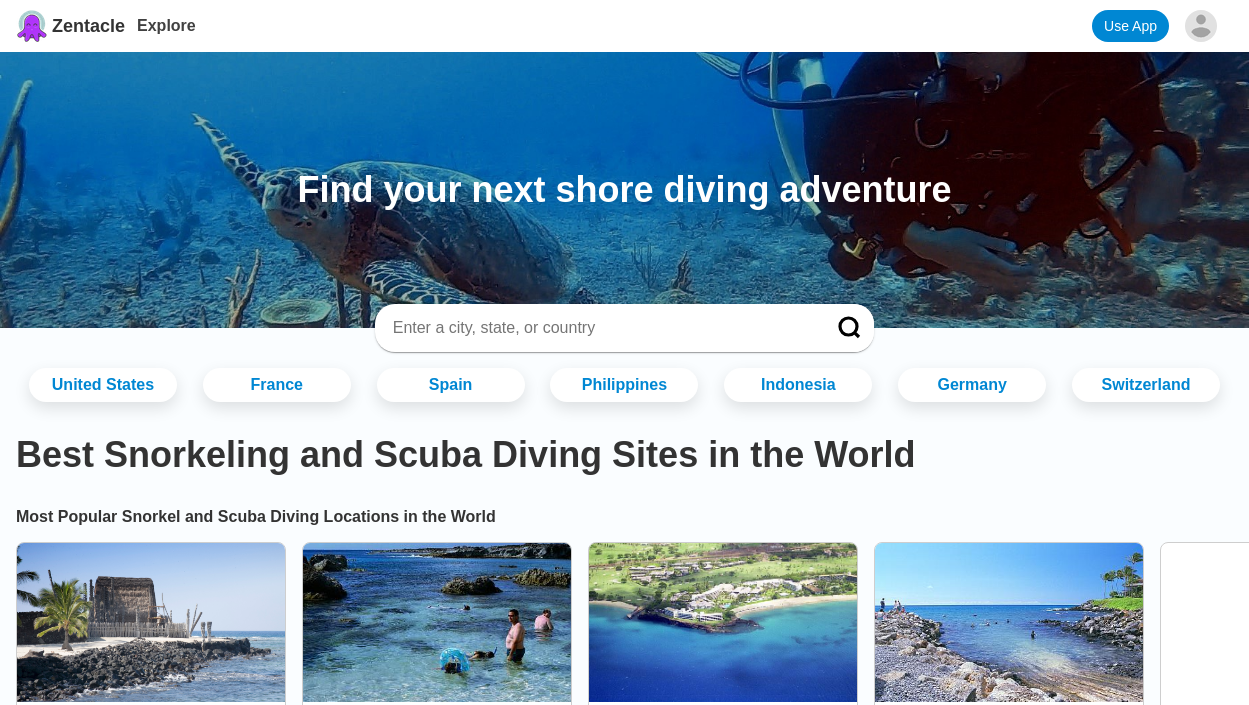 scroll, scrollTop: 0, scrollLeft: 0, axis: both 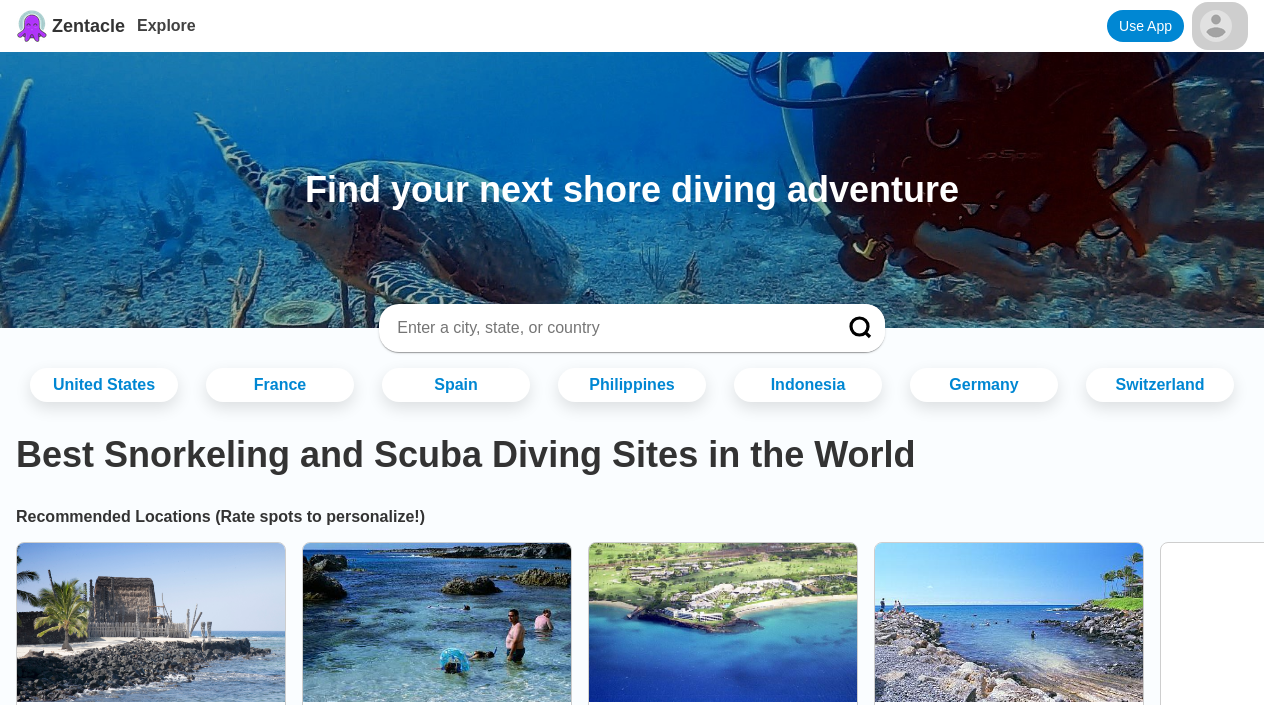 click on "Zentacle Explore Use App Find your next shore diving adventure [COUNTRY] [COUNTRY] [COUNTRY] [COUNTRY] [COUNTRY] [COUNTRY] [COUNTRY] Best Snorkeling and Scuba Diving Sites in the World Recommended Locations (Rate spots to personalize!) Place of Refuge (Pu'uhonua O Hōnaunau National Historical Park) Hōnaunau, Big Island, [STATE] beginner ( 101 ) Shark's Cove [STATE], Hawaiian Islands intermediate ( 80 ) Black Rock Kaanapali, Maui, [STATE] beginner ( 61 ) Koloa Landing Kauai, Hawaiian Islands beginner ( 56 ) Puako Village End Waimea, Big Island, [STATE] beginner ( 51 ) Edmonds Underwater Park [STATE], [COUNTRY] West beginner ( 48 ) Breakwater Cove [STATE] North, [COUNTRY] West Unrated ( 45 ) Lauderdale by the Sea [STATE], [COUNTRY] East Unrated ( 45 ) Karpata Bonaire North, ABC Islands advanced ( 43 ) Hanauma Bay [STATE], Hawaiian Islands beginner ( 43 ) Ulua Beach Wailea, Maui, [STATE] beginner ( 43 ) Honolua Bay Kaanapali, Maui, [STATE] beginner ( 42 ) Hilma Hooker Bonaire South, ABC Islands intermediate ( 41 ) Monastery Beach North ( 40" at bounding box center (632, 2130) 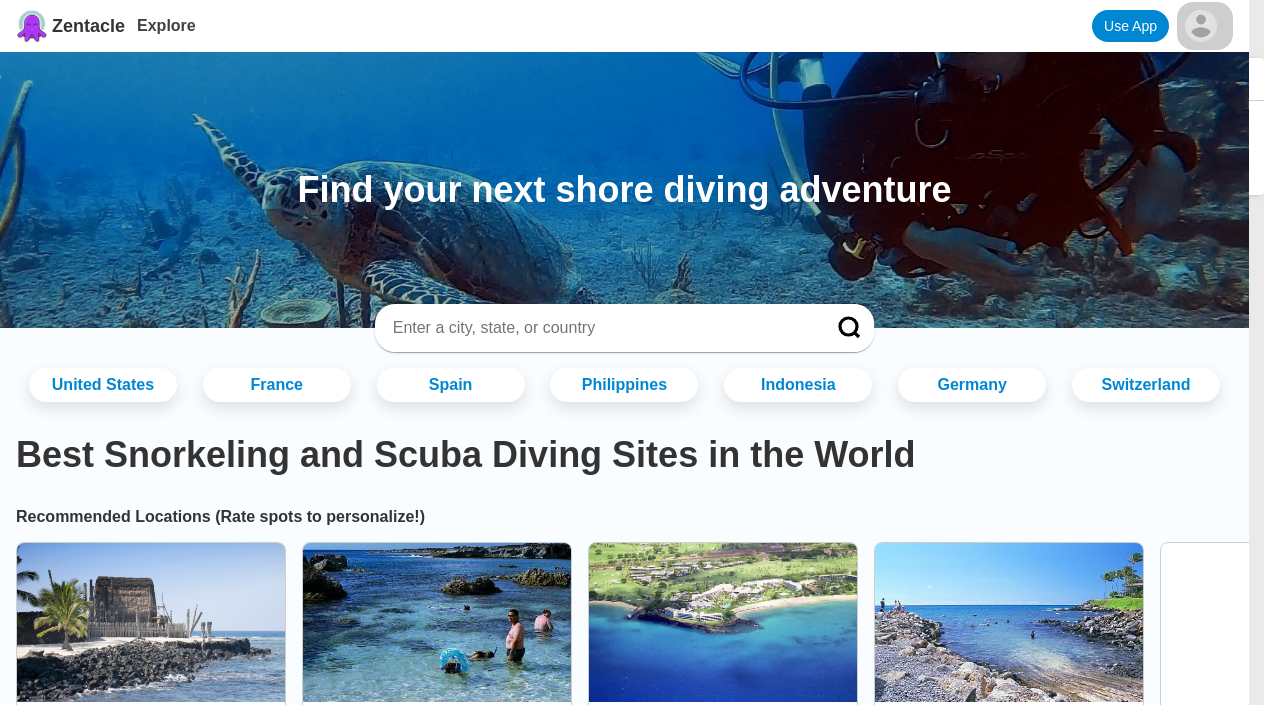click on "Zentacle Pro Find your next shore diving adventure [COUNTRY] [COUNTRY] [COUNTRY] [COUNTRY] [COUNTRY] [COUNTRY] [COUNTRY] Best Snorkeling and Scuba Diving Sites in the World Recommended Locations (Rate spots to personalize!) Place of Refuge (Pu'uhonua O Hōnaunau National Historical Park) Hōnaunau, Big Island, [STATE] beginner ( 101 ) Shark's Cove [STATE], Hawaiian Islands intermediate ( 80 ) Black Rock Kaanapali, Maui, [STATE] beginner ( 61 ) Koloa Landing Kauai, Hawaiian Islands beginner ( 56 ) Puako Village End Waimea, Big Island, [STATE] beginner ( 51 ) Edmonds Underwater Park [STATE], [COUNTRY] West beginner ( 48 ) Breakwater Cove [STATE] North, [COUNTRY] West Unrated ( 45 ) Lauderdale by the Sea [STATE], [COUNTRY] East Unrated ( 45 ) Karpata Bonaire North, ABC Islands advanced ( 43 ) Hanauma Bay [STATE], Hawaiian Islands beginner ( 43 ) Ulua Beach Wailea, Maui, [STATE] beginner ( 43 ) Honolua Bay Kaanapali, Maui, [STATE] beginner ( 42 ) Hilma Hooker intermediate ( 41 ) ( 40" at bounding box center [632, 2130] 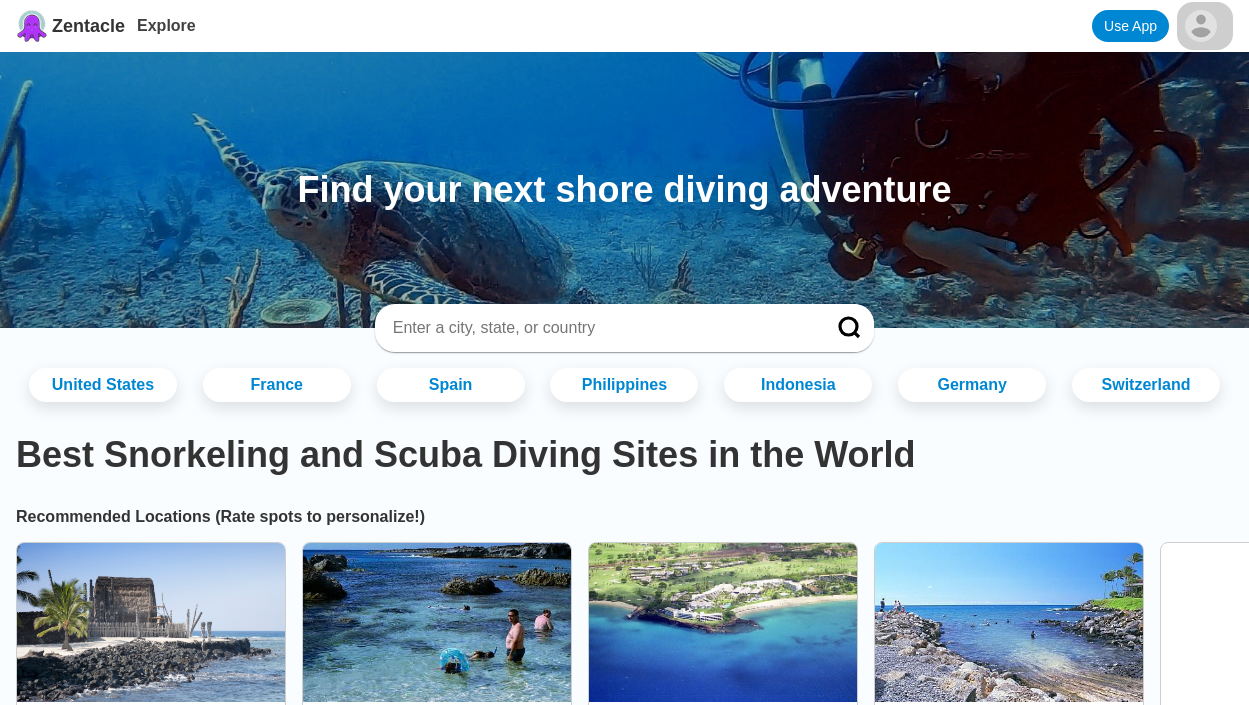click on "Zentacle Explore Use App Find your next shore diving adventure [COUNTRY] [COUNTRY] [COUNTRY] [COUNTRY] [COUNTRY] [COUNTRY] [COUNTRY] Best Snorkeling and Scuba Diving Sites in the World Recommended Locations (Rate spots to personalize!) Place of Refuge (Pu'uhonua O Hōnaunau National Historical Park) Hōnaunau, Big Island, [STATE] beginner ( 101 ) Shark's Cove [STATE], Hawaiian Islands intermediate ( 80 ) Black Rock Kaanapali, Maui, [STATE] beginner ( 61 ) Koloa Landing Kauai, Hawaiian Islands beginner ( 56 ) Puako Village End Waimea, Big Island, [STATE] beginner ( 51 ) Edmonds Underwater Park [STATE], [COUNTRY] West beginner ( 48 ) Breakwater Cove [STATE] North, [COUNTRY] West Unrated ( 45 ) Lauderdale by the Sea [STATE], [COUNTRY] East Unrated ( 45 ) Karpata Bonaire North, ABC Islands advanced ( 43 ) Hanauma Bay [STATE], Hawaiian Islands beginner ( 43 ) Ulua Beach Wailea, Maui, [STATE] beginner ( 43 ) Honolua Bay Kaanapali, Maui, [STATE] beginner ( 42 ) Hilma Hooker Bonaire South, ABC Islands intermediate ( 41 ) Monastery Beach North ( 40" at bounding box center [624, 2130] 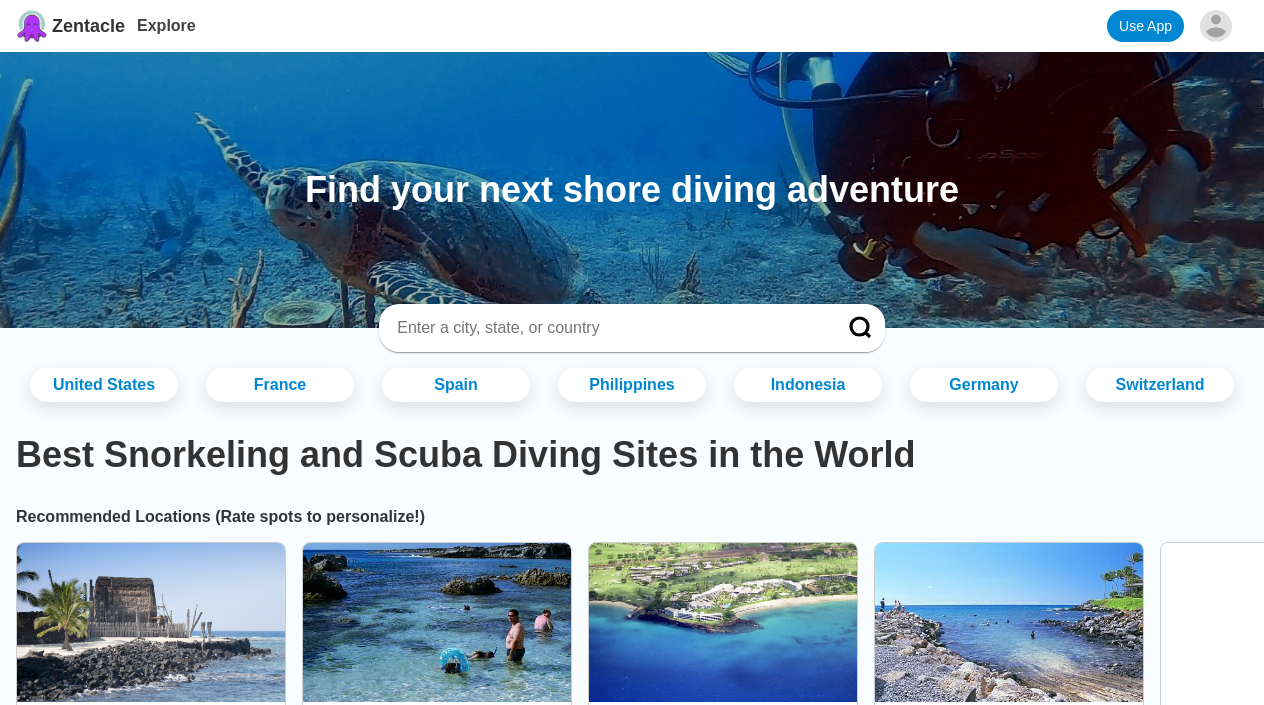 click on "Zentacle Explore Use App Find your next shore diving adventure [COUNTRY] [COUNTRY] [COUNTRY] [COUNTRY] [COUNTRY] [COUNTRY] [COUNTRY] Best Snorkeling and Scuba Diving Sites in the World Recommended Locations (Rate spots to personalize!) Place of Refuge (Pu'uhonua O Hōnaunau National Historical Park) Hōnaunau, Big Island, [STATE] beginner ( 101 ) Shark's Cove [STATE], Hawaiian Islands intermediate ( 80 ) Black Rock Kaanapali, Maui, [STATE] beginner ( 61 ) Koloa Landing Kauai, Hawaiian Islands beginner ( 56 ) Puako Village End Waimea, Big Island, [STATE] beginner ( 51 ) Edmonds Underwater Park [STATE], [COUNTRY] West beginner ( 48 ) Breakwater Cove [STATE] North, [COUNTRY] West Unrated ( 45 ) Lauderdale by the Sea [STATE], [COUNTRY] East Unrated ( 45 ) Karpata Bonaire North, ABC Islands advanced ( 43 ) Hanauma Bay [STATE], Hawaiian Islands beginner ( 43 ) Ulua Beach Wailea, Maui, [STATE] beginner ( 43 ) Honolua Bay Kaanapali, Maui, [STATE] beginner ( 42 ) Hilma Hooker Bonaire South, ABC Islands intermediate ( 41 ) Monastery Beach North ( 40" at bounding box center (632, 2130) 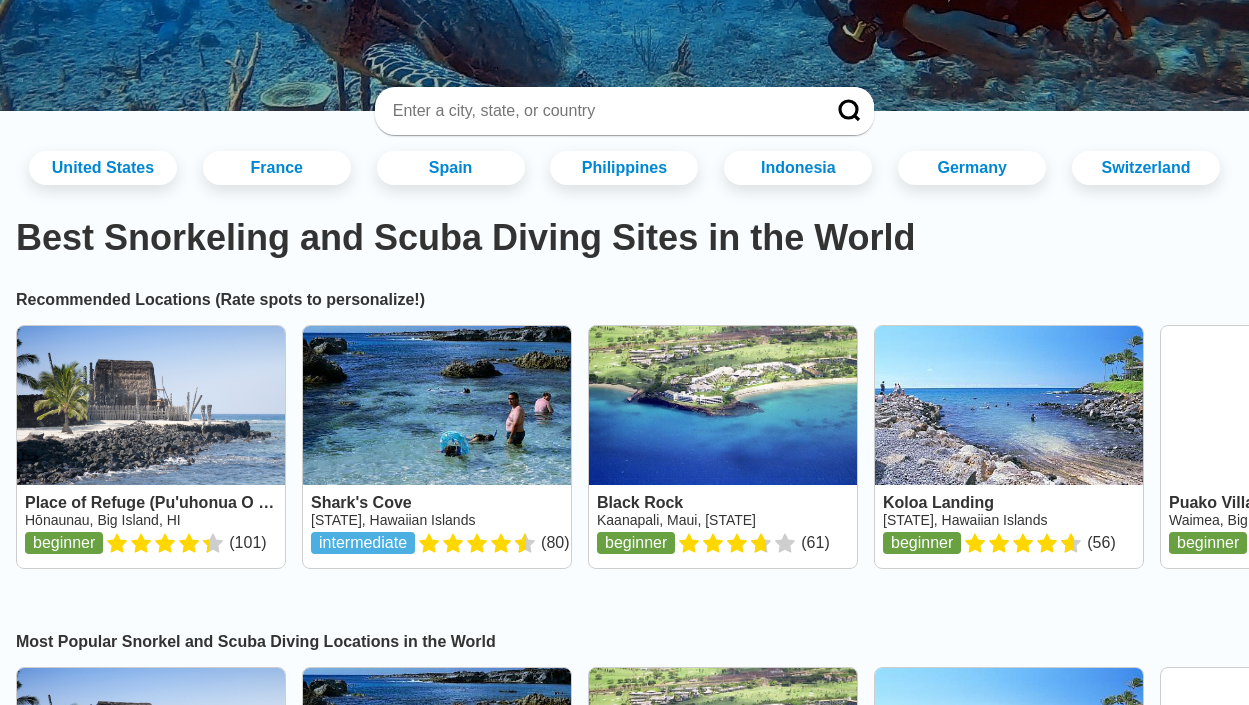 scroll, scrollTop: 0, scrollLeft: 0, axis: both 